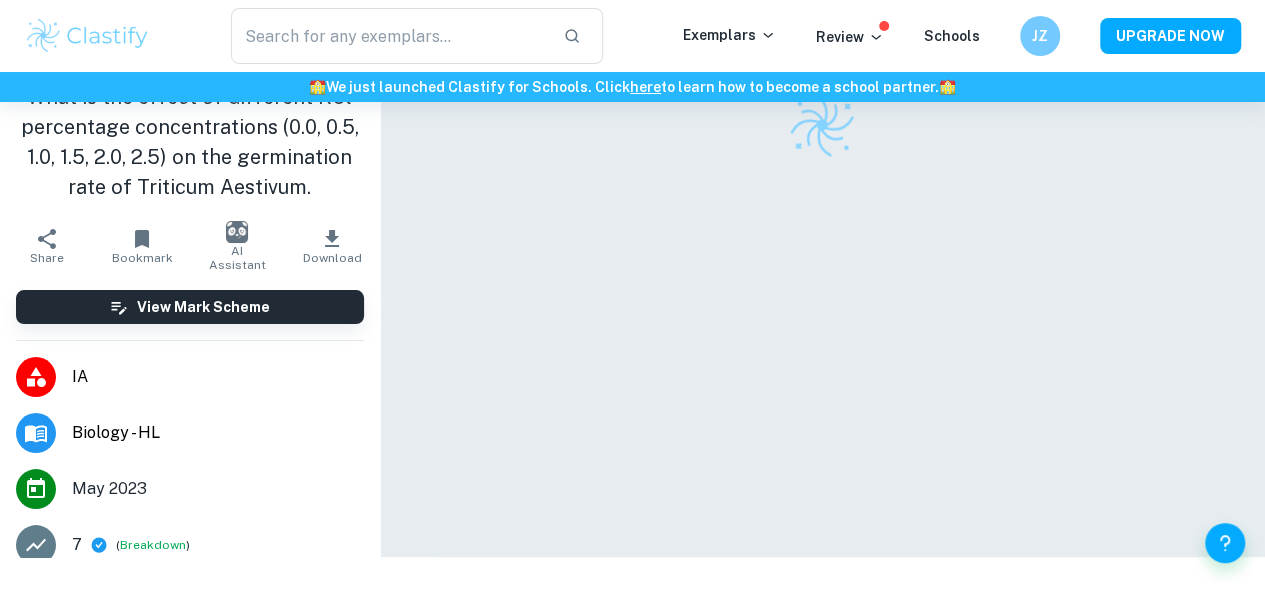 scroll, scrollTop: 0, scrollLeft: 0, axis: both 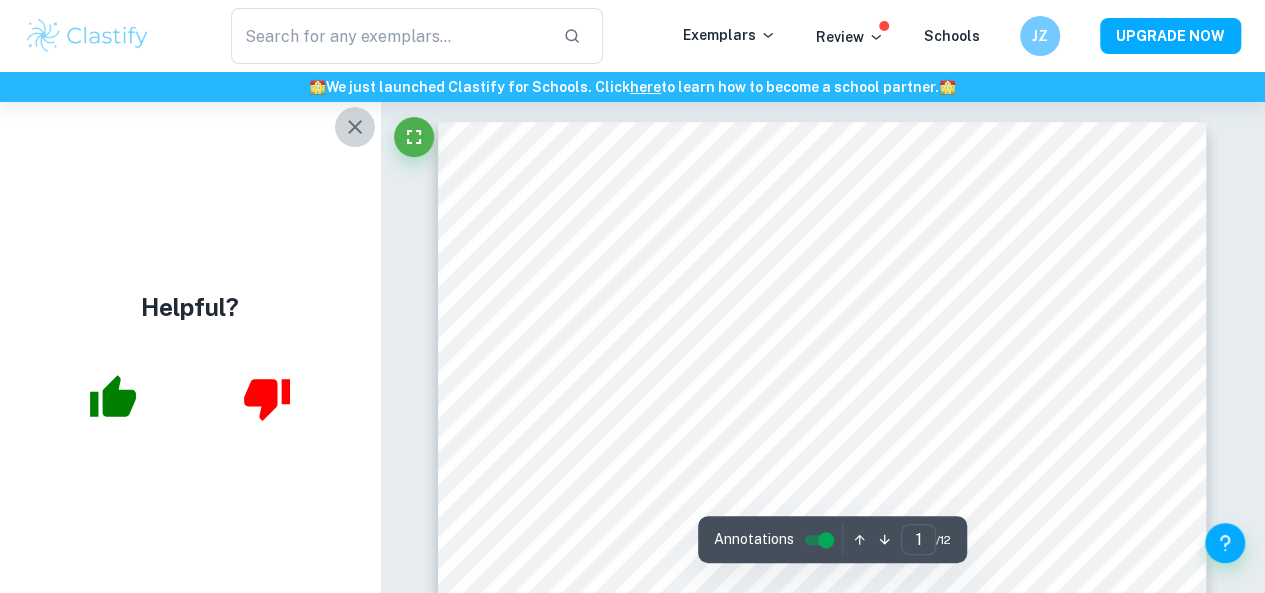 click at bounding box center [355, 127] 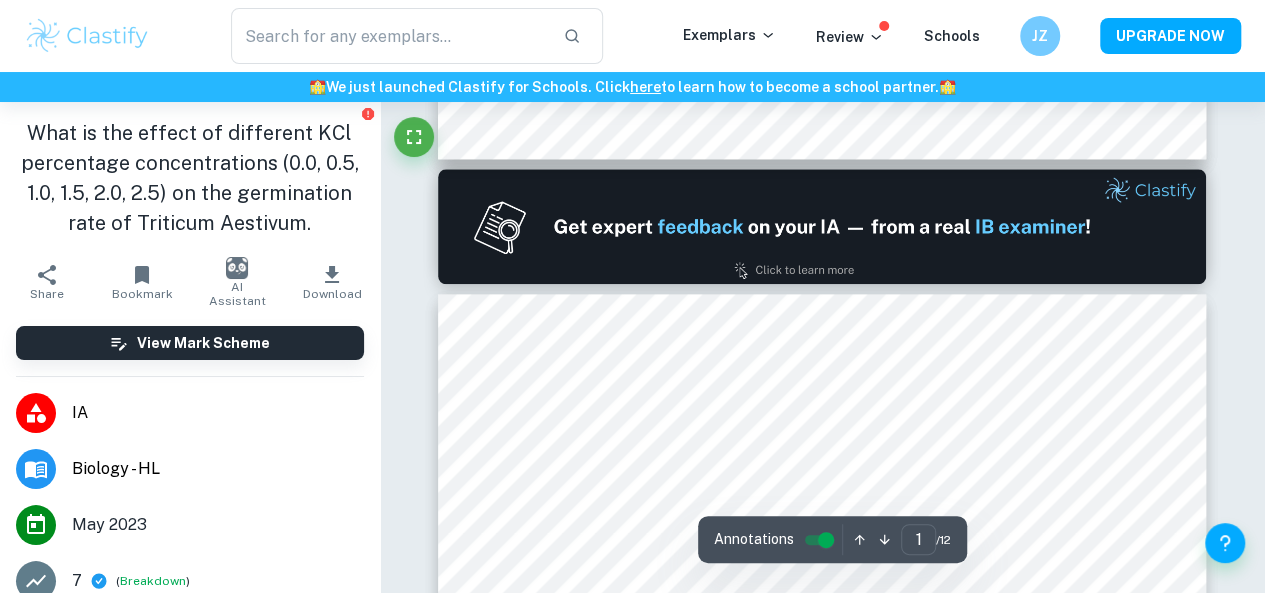 type on "2" 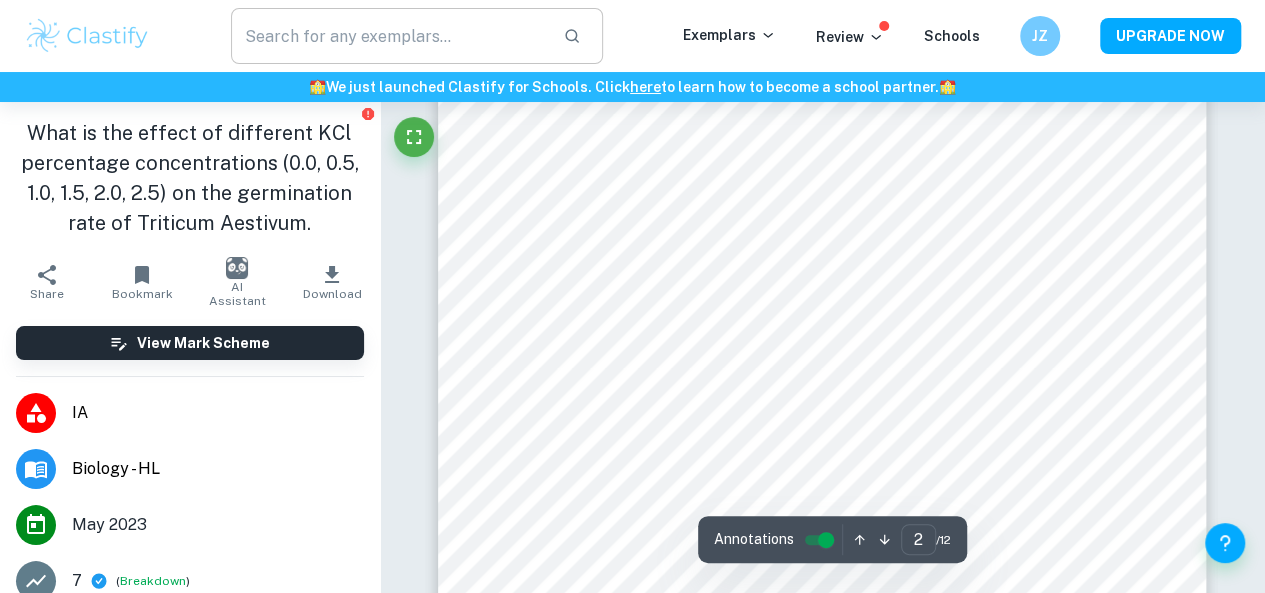 scroll, scrollTop: 1475, scrollLeft: 0, axis: vertical 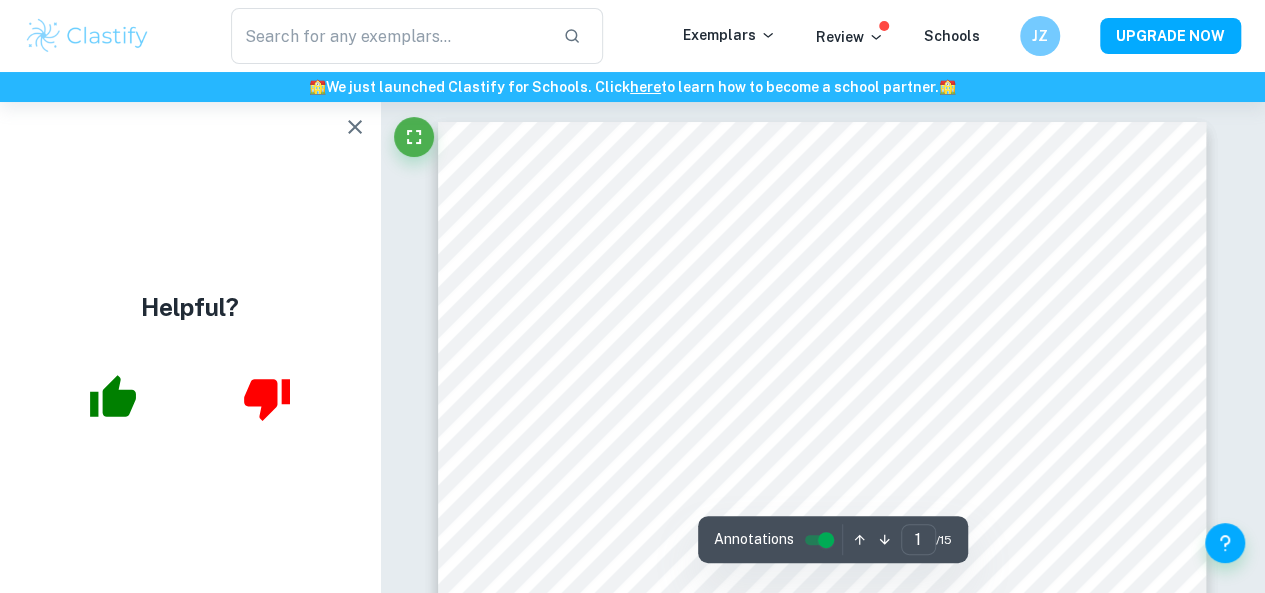 click 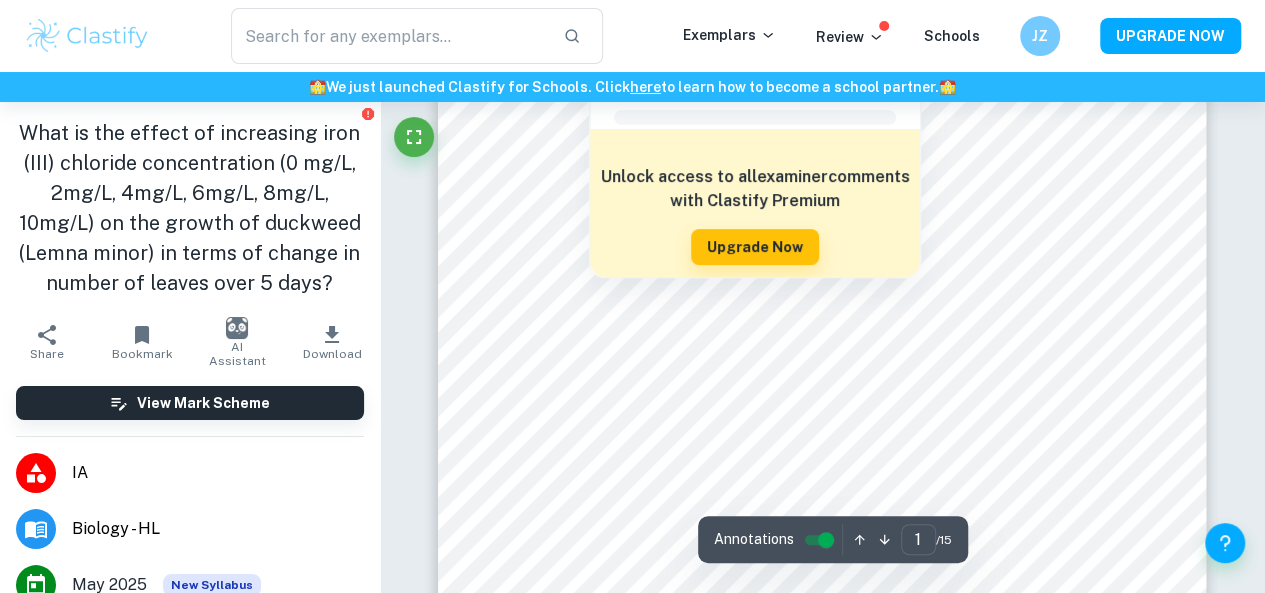 scroll, scrollTop: 220, scrollLeft: 0, axis: vertical 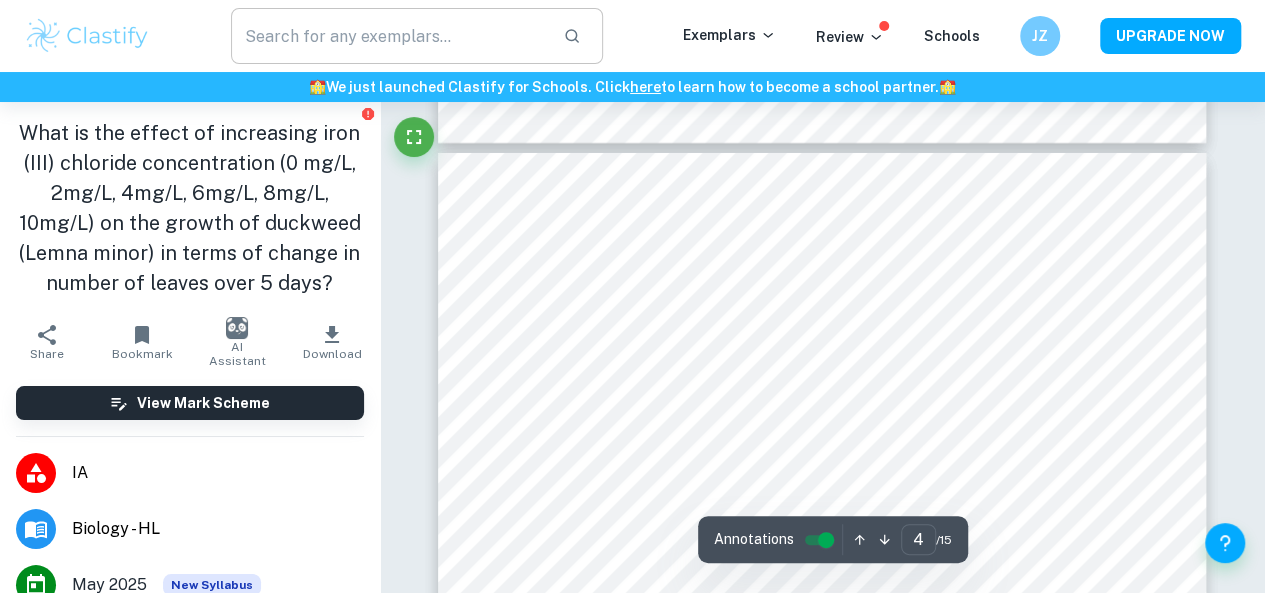 type on "3" 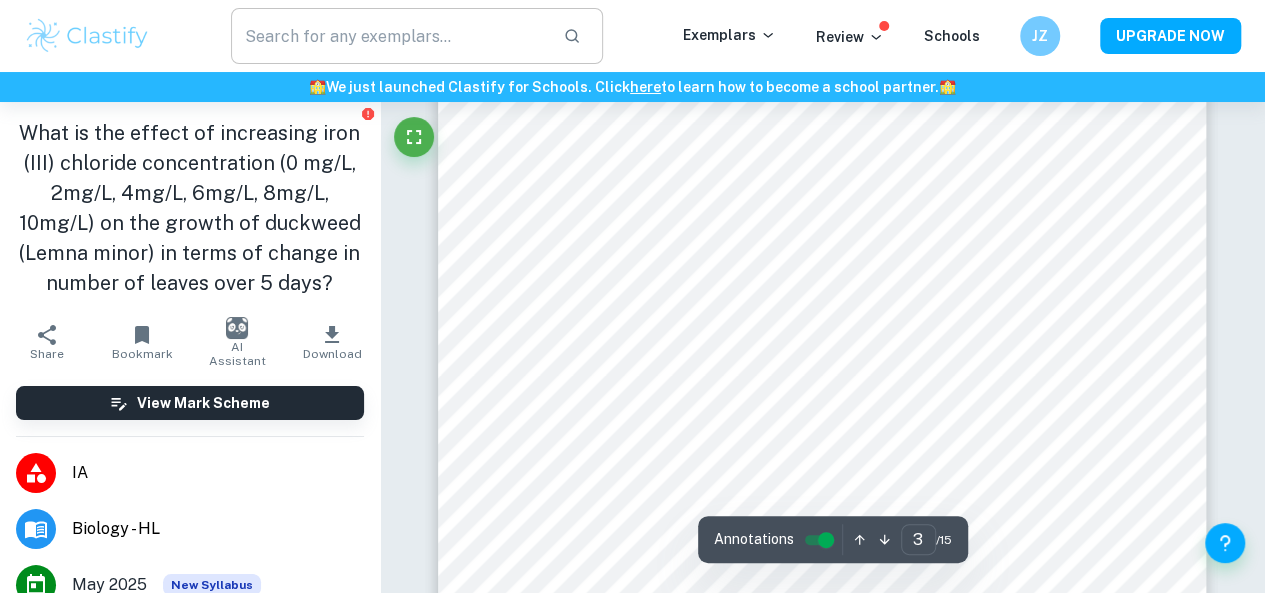 scroll, scrollTop: 2656, scrollLeft: 0, axis: vertical 